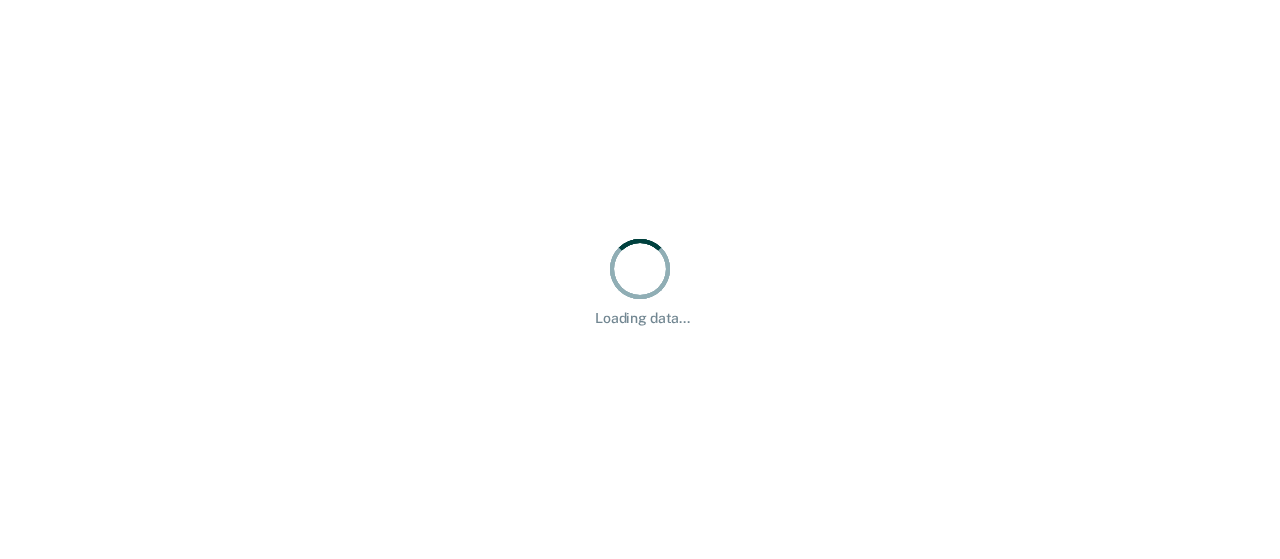 scroll, scrollTop: 0, scrollLeft: 0, axis: both 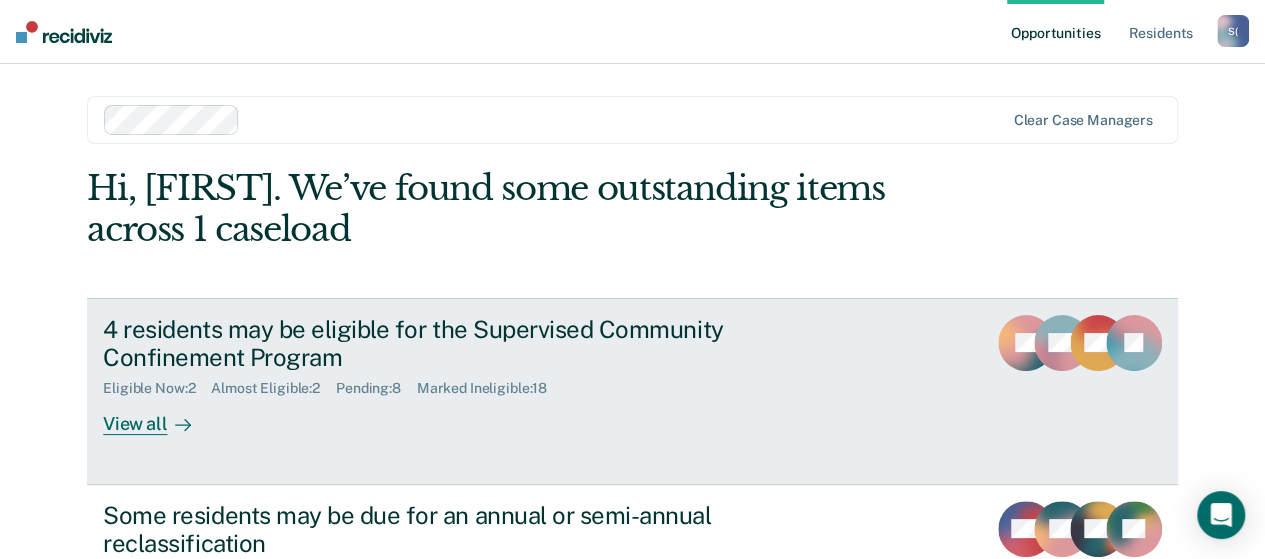 click on "View all" at bounding box center (159, 416) 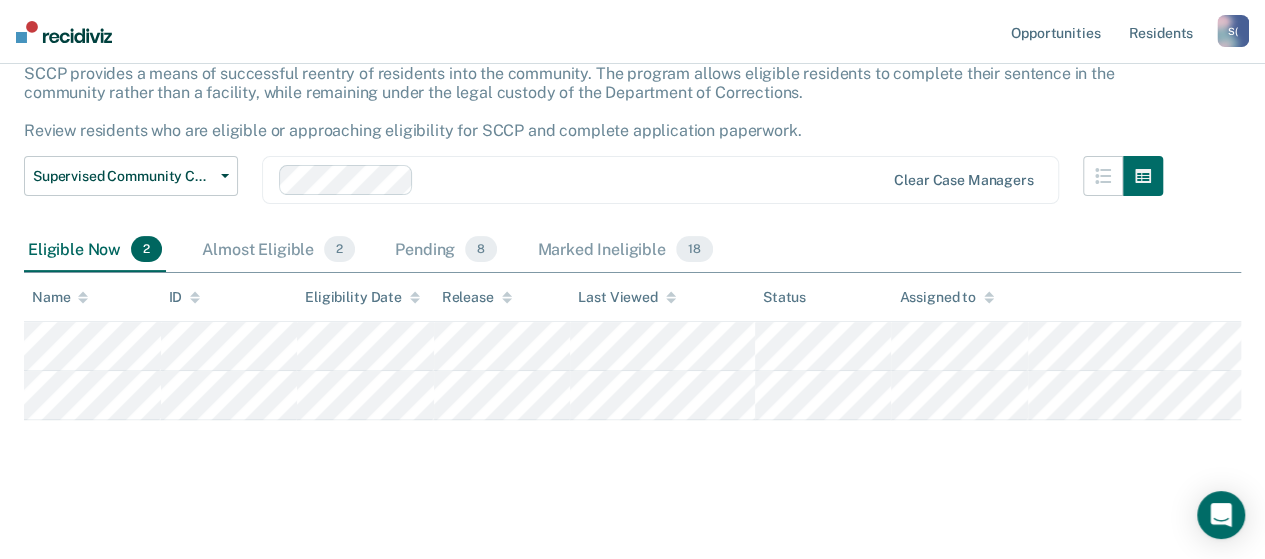 scroll, scrollTop: 134, scrollLeft: 0, axis: vertical 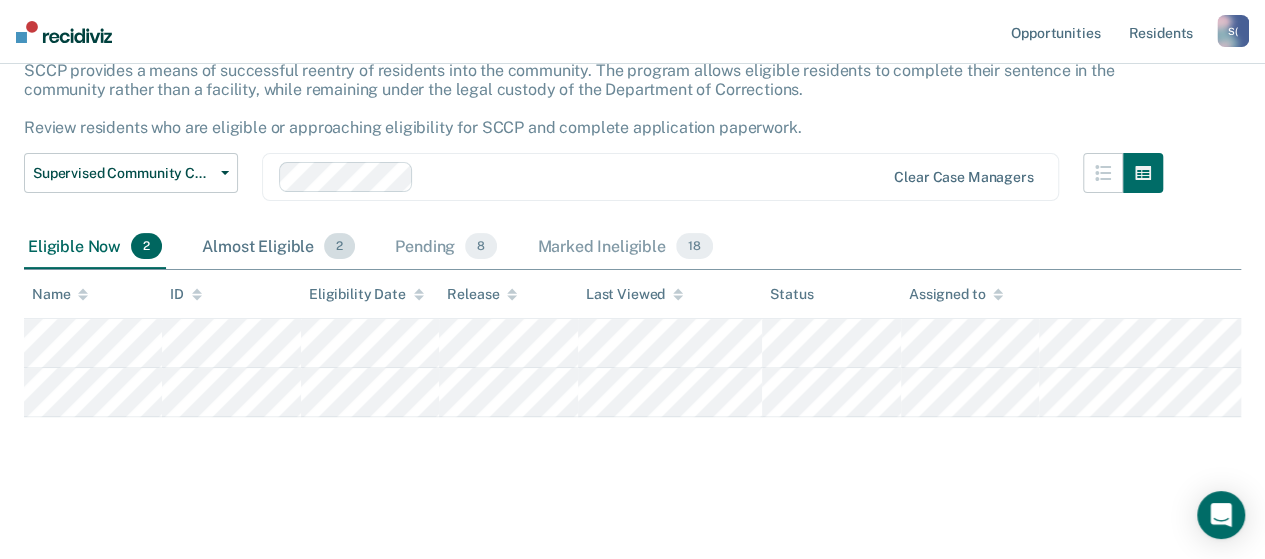 click on "Almost Eligible 2" at bounding box center [278, 247] 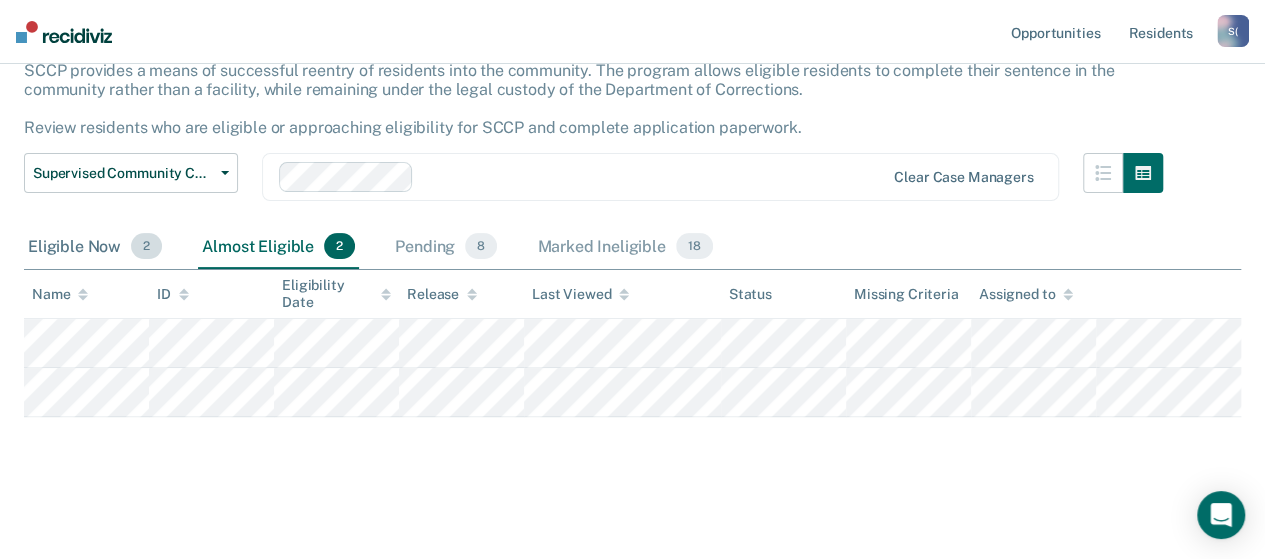 click on "Eligible Now 2" at bounding box center (95, 247) 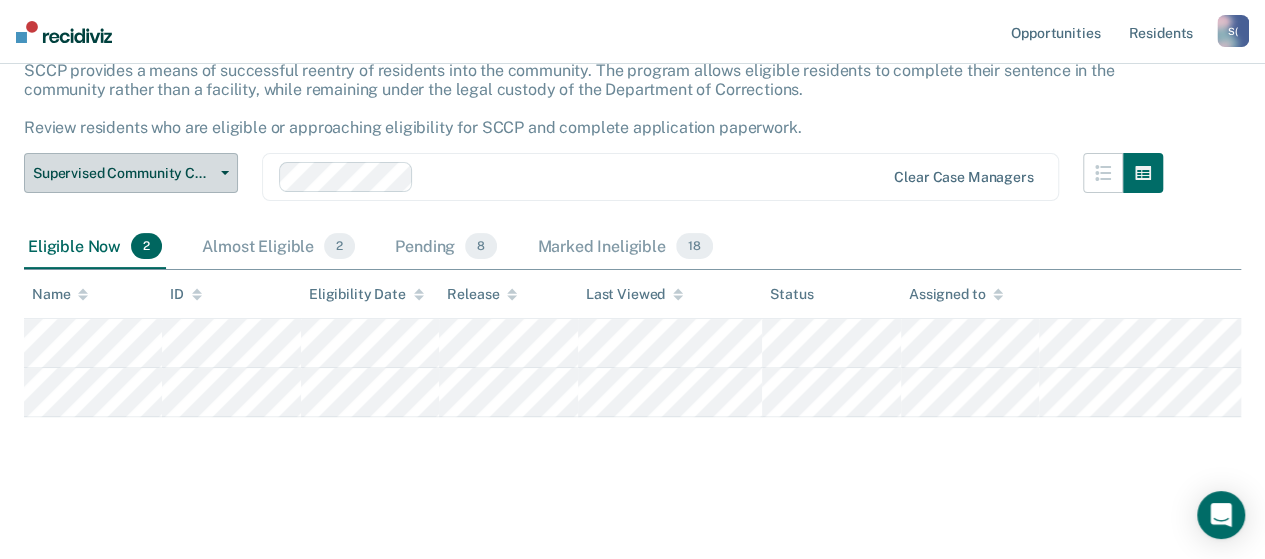 click on "Supervised Community Confinement Program" at bounding box center (131, 173) 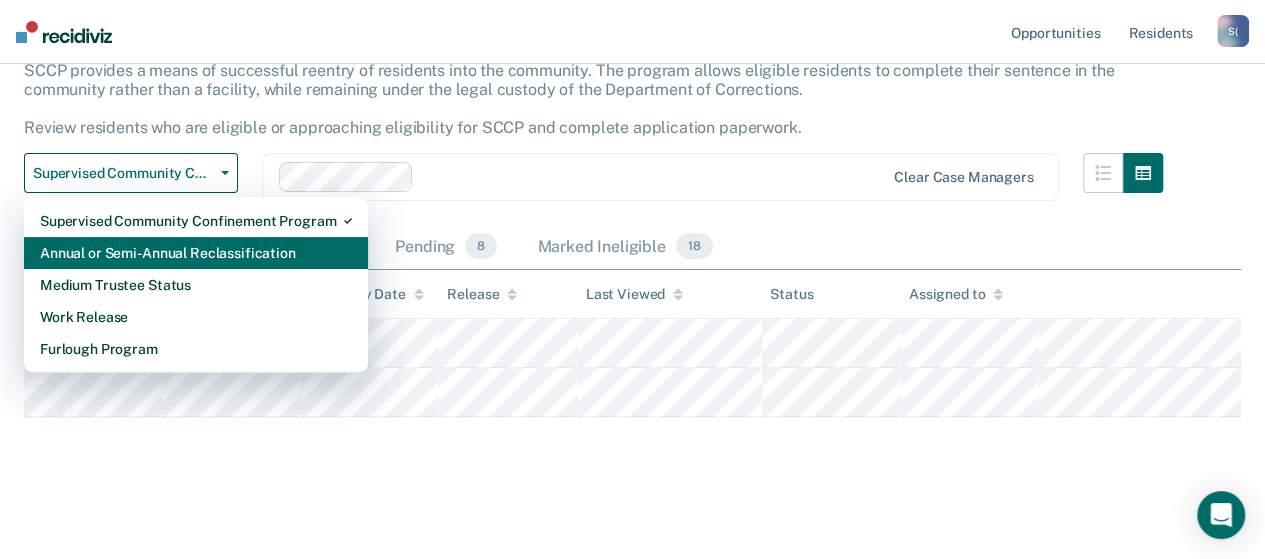click on "Annual or Semi-Annual Reclassification" at bounding box center [196, 221] 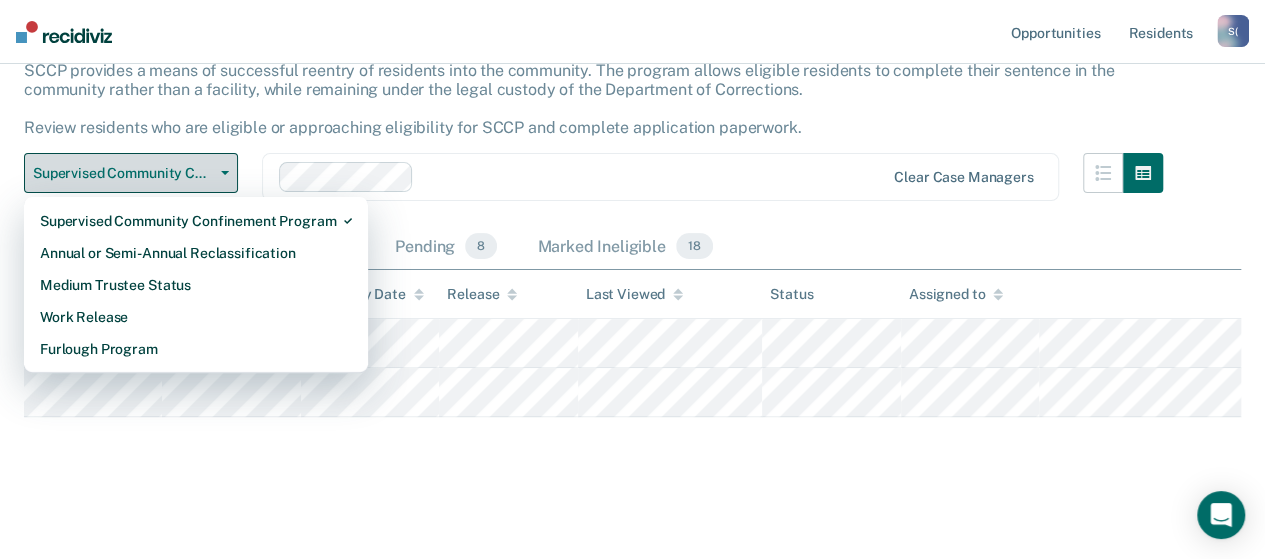 scroll, scrollTop: 0, scrollLeft: 0, axis: both 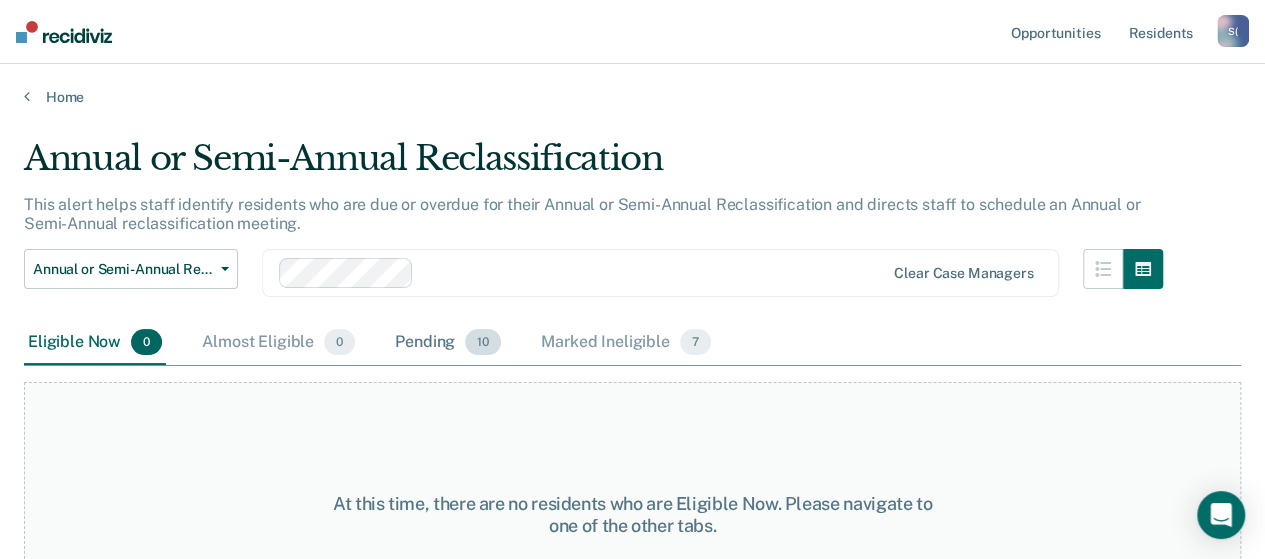 click on "Pending 10" at bounding box center [448, 343] 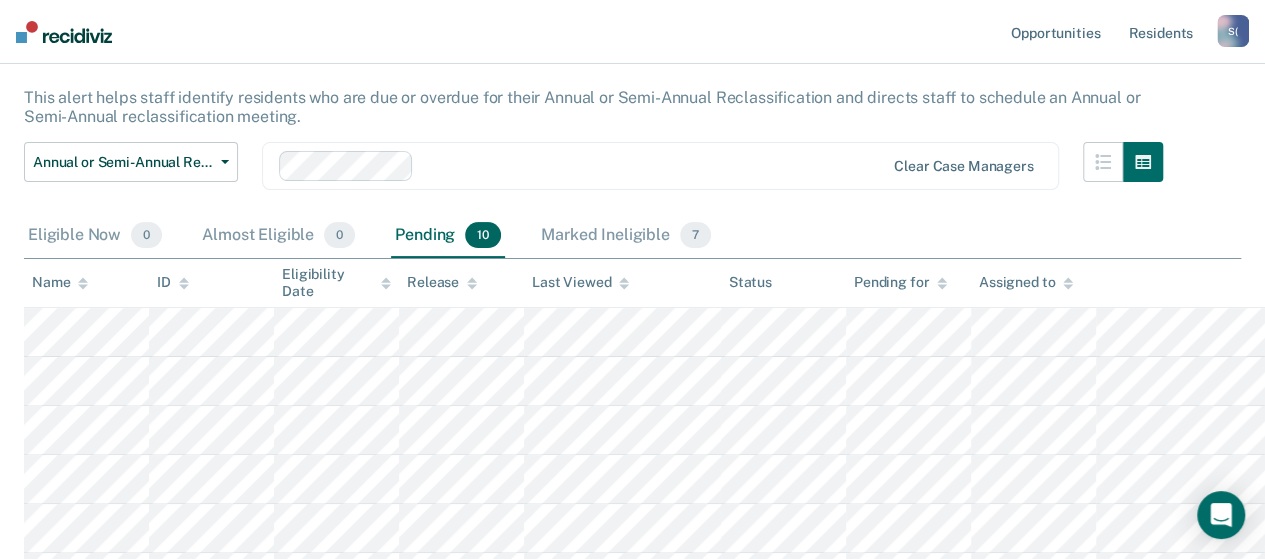 scroll, scrollTop: 88, scrollLeft: 0, axis: vertical 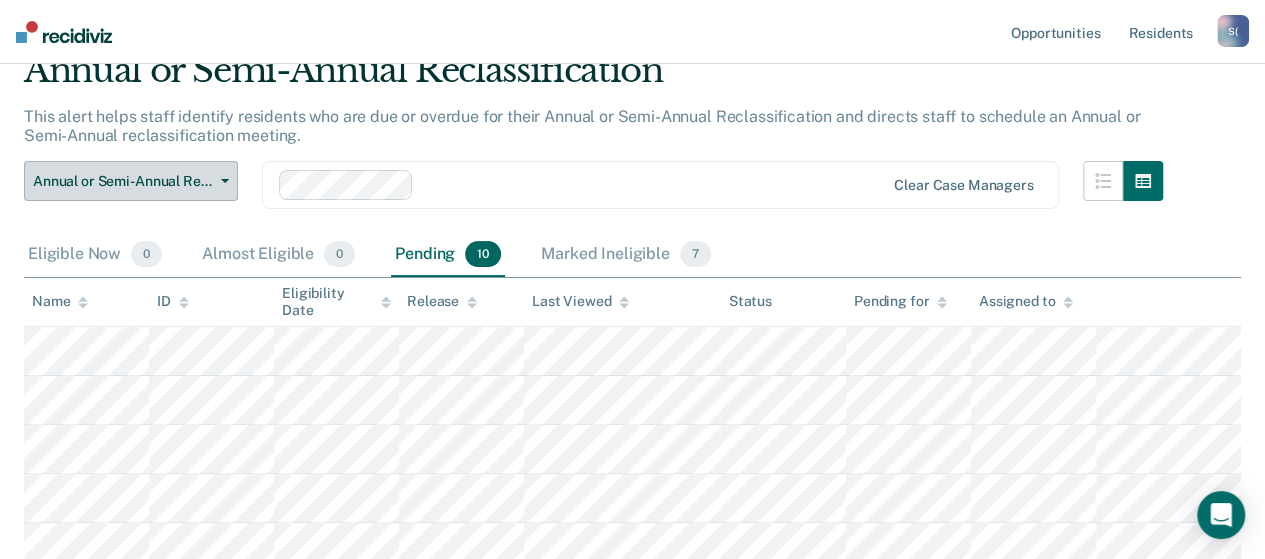 click on "Annual or Semi-Annual Reclassification" at bounding box center (131, 181) 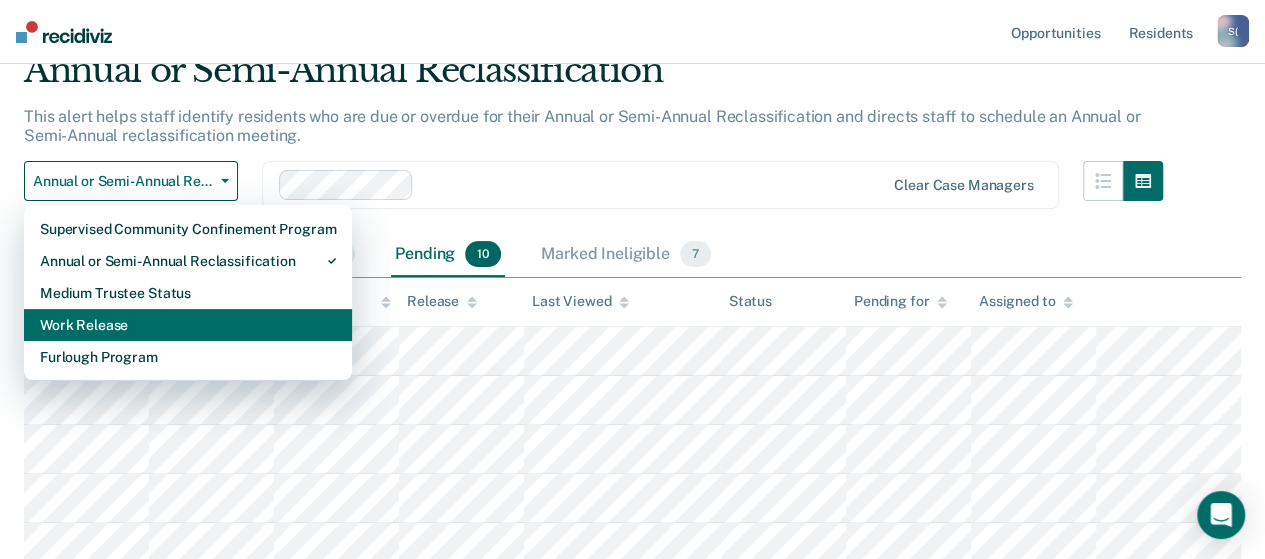 click on "Work Release" at bounding box center [188, 229] 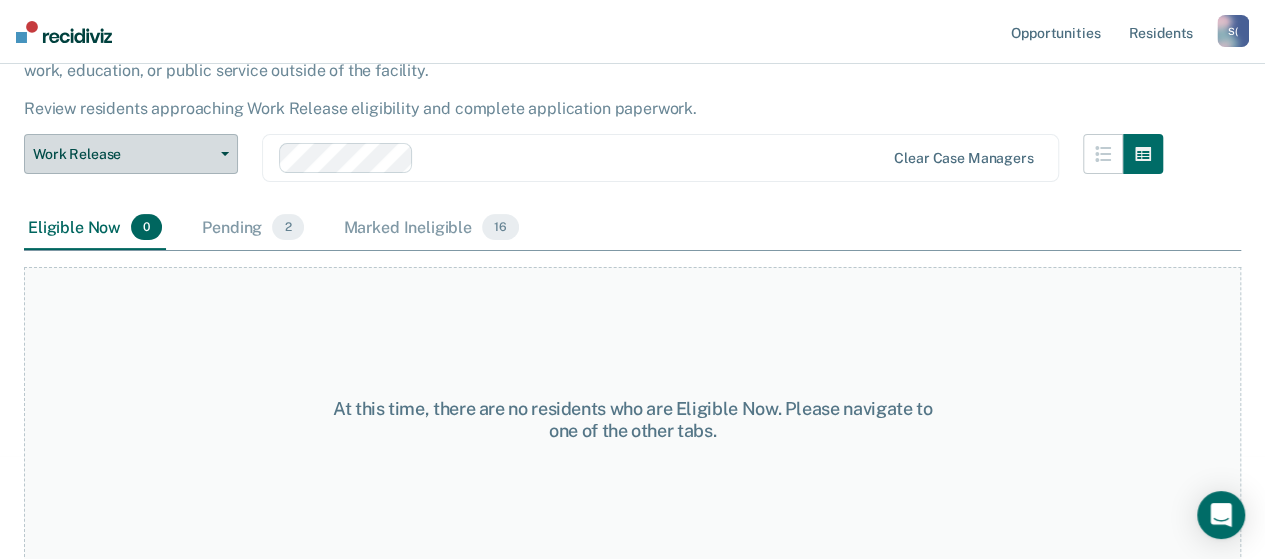 scroll, scrollTop: 164, scrollLeft: 0, axis: vertical 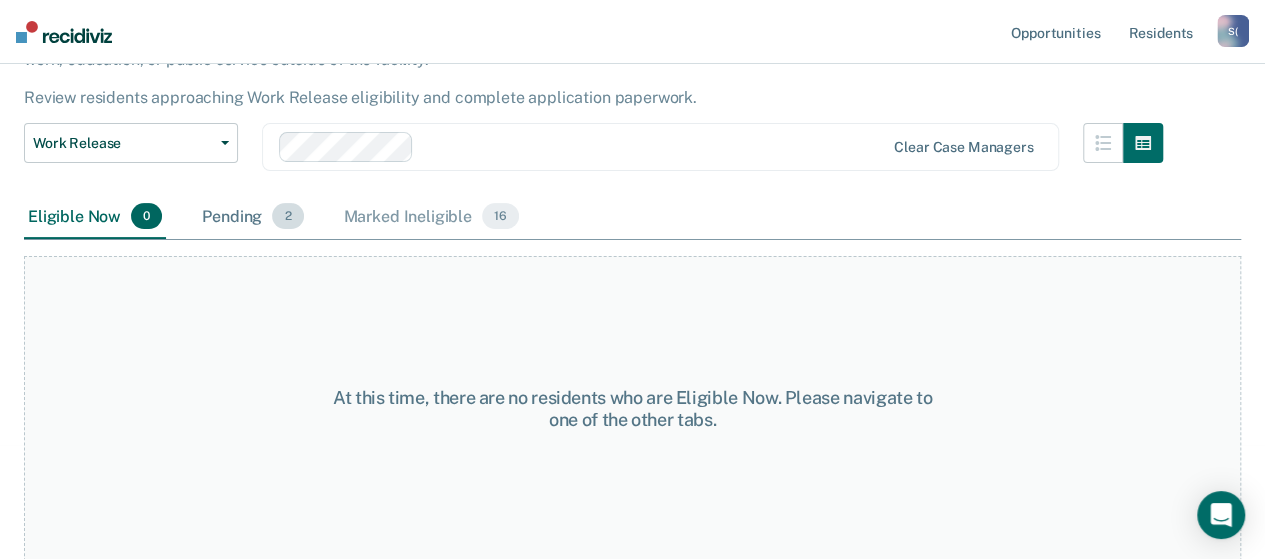 click on "Pending 2" at bounding box center [252, 217] 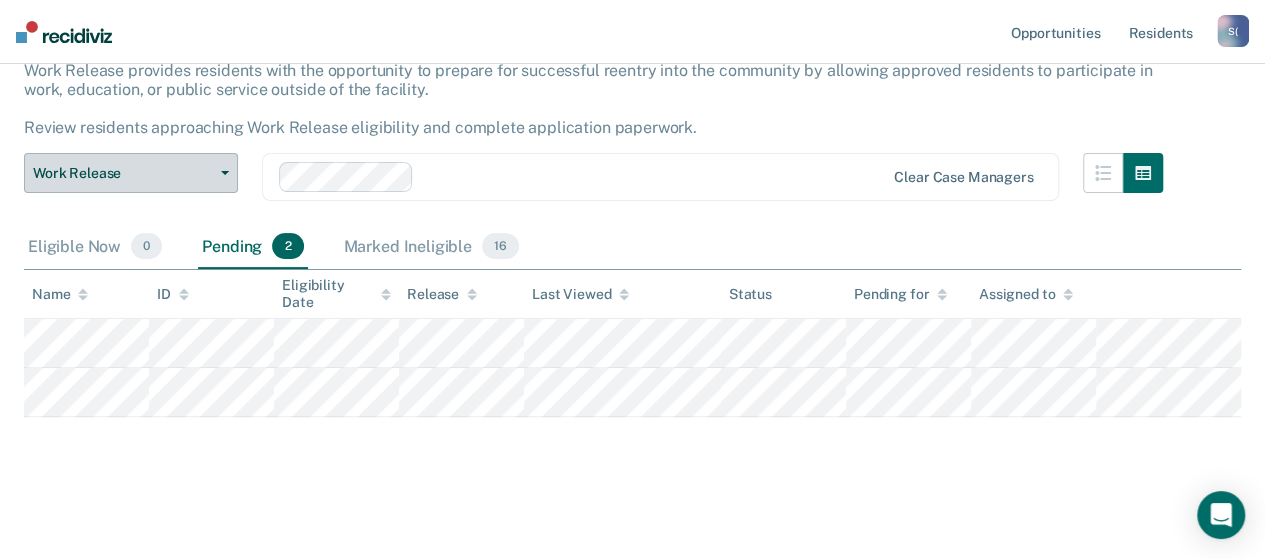 click at bounding box center [225, 173] 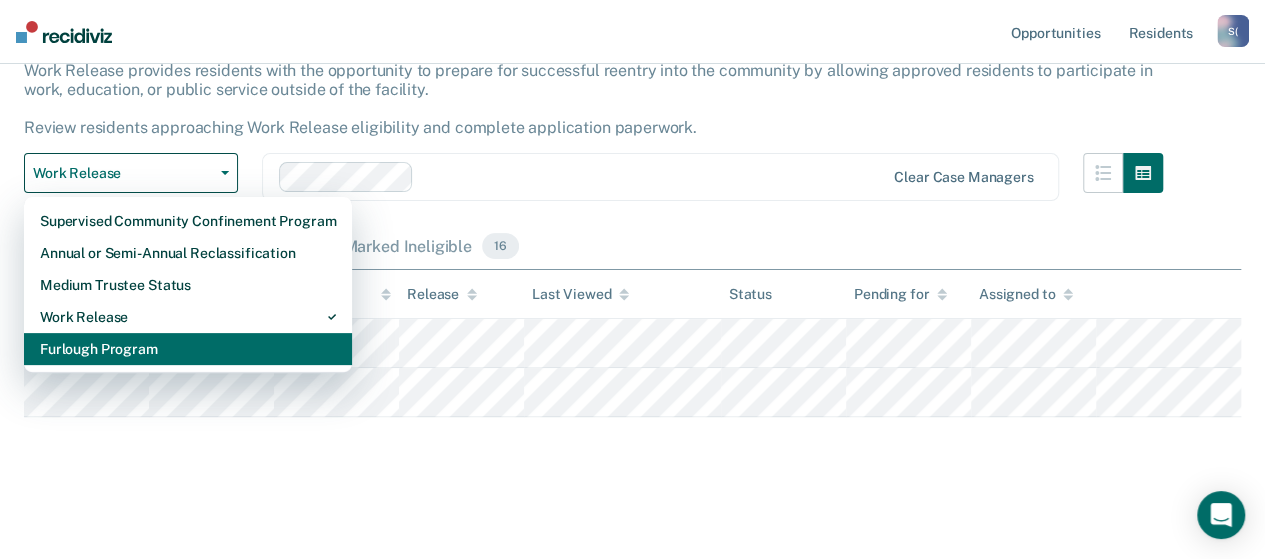 click on "Furlough Program" at bounding box center [188, 221] 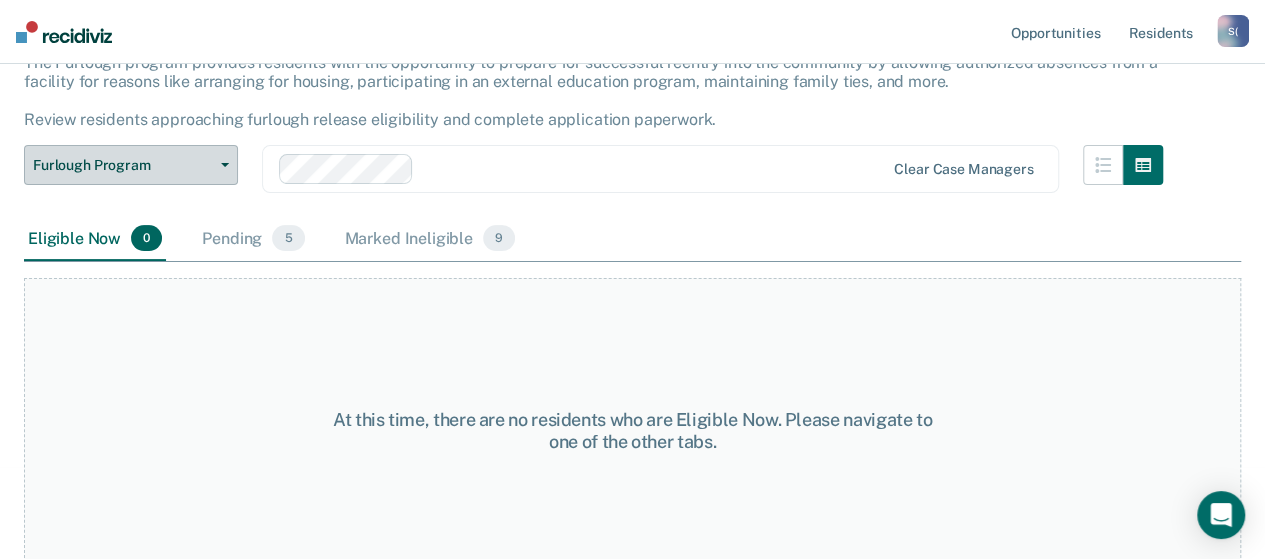 scroll, scrollTop: 164, scrollLeft: 0, axis: vertical 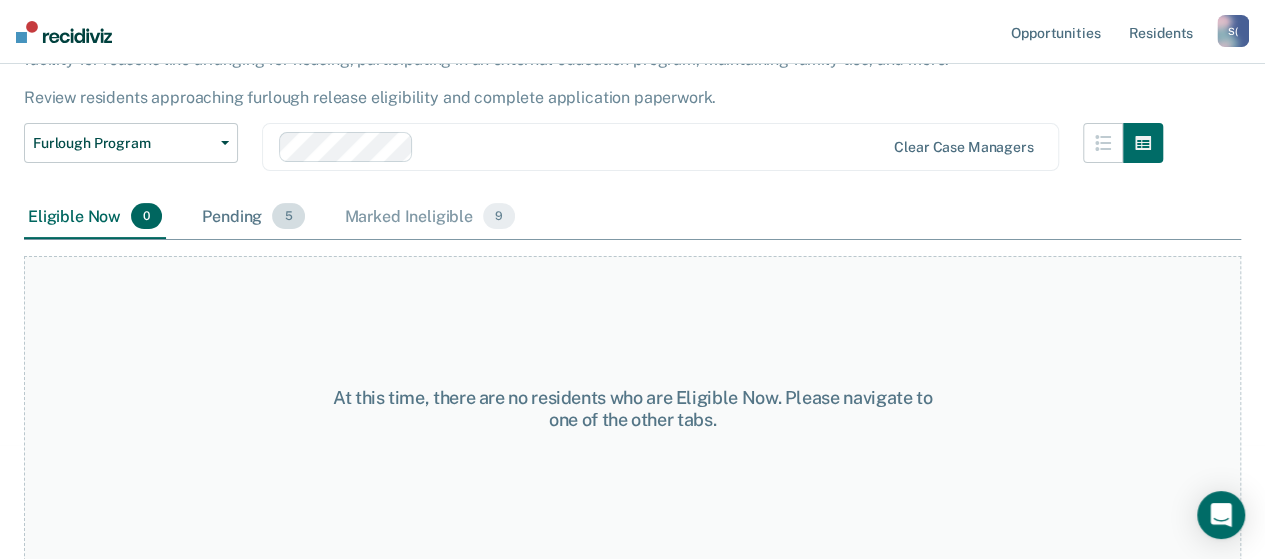 click on "Pending 5" at bounding box center [253, 217] 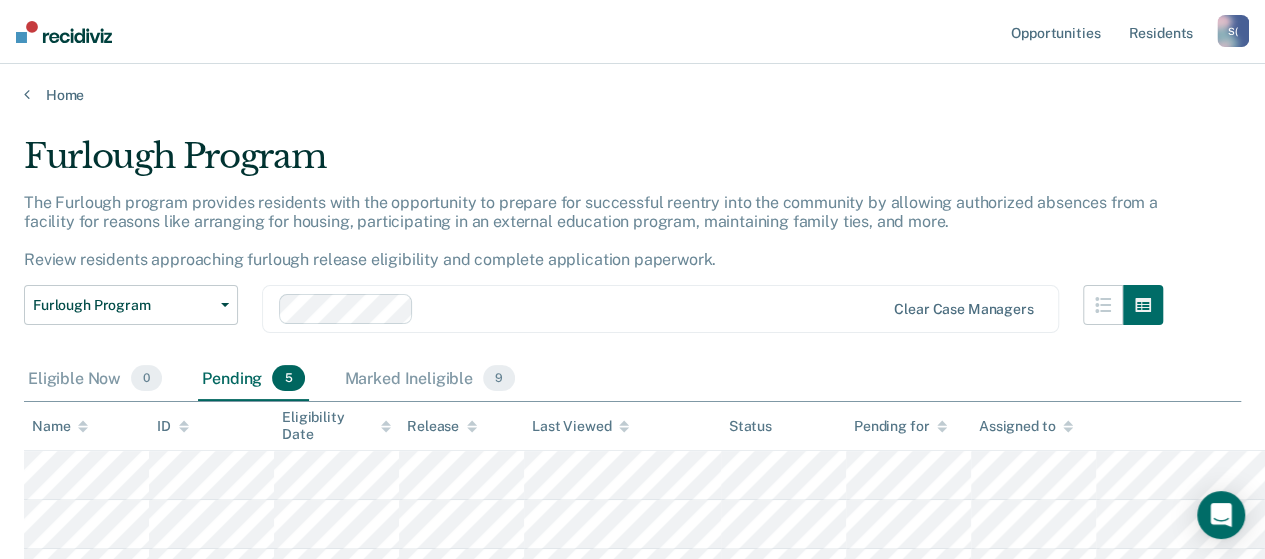 scroll, scrollTop: 0, scrollLeft: 0, axis: both 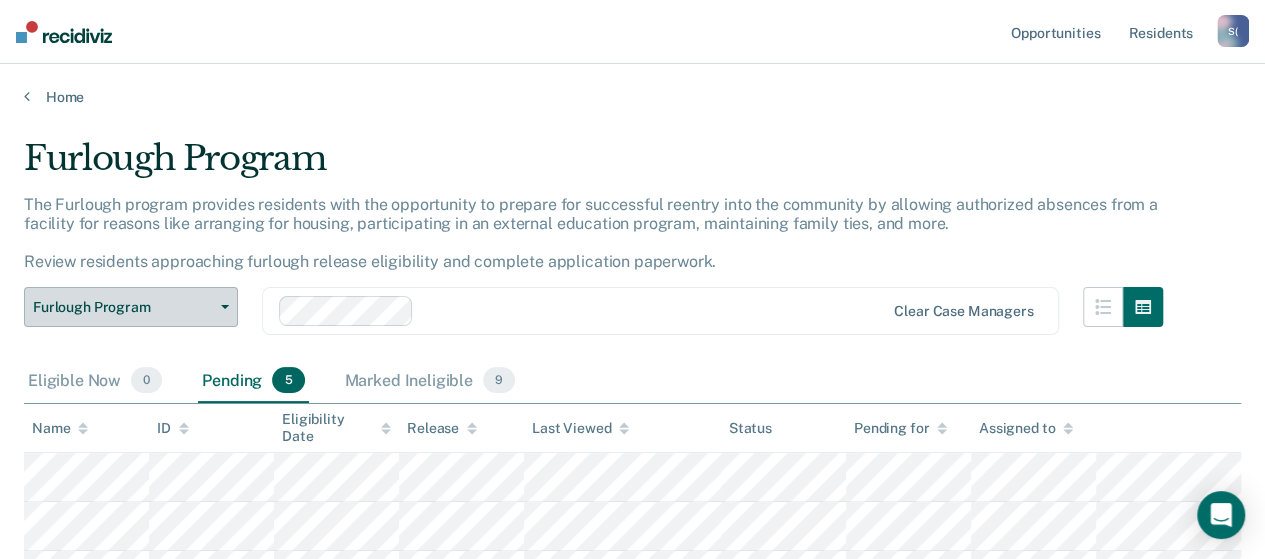 click on "Furlough Program" at bounding box center (131, 307) 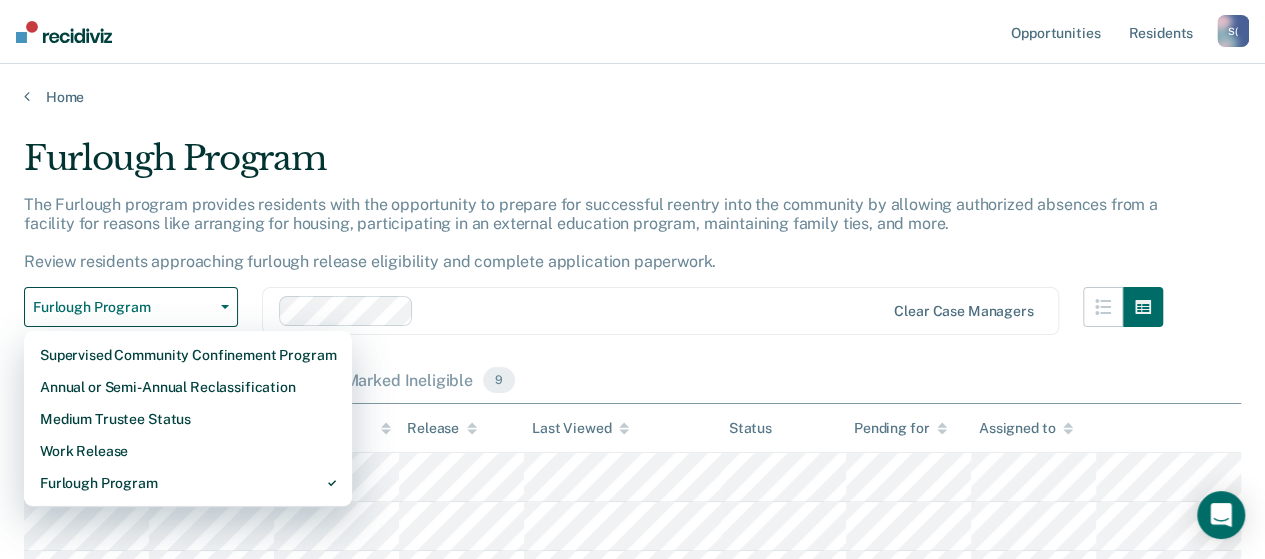 click on "Furlough Program   The Furlough program provides residents with the opportunity to prepare for successful reentry into the community by allowing authorized absences from a facility for reasons like arranging for housing, participating in an external education program, maintaining family ties, and more. Review residents approaching furlough release eligibility and complete application paperwork. Furlough Program Supervised Community Confinement Program Annual or Semi-Annual Reclassification Medium Trustee Status Work Release Furlough Program Clear   case managers Eligible Now 0 Pending 5 Marked Ineligible 9
To pick up a draggable item, press the space bar.
While dragging, use the arrow keys to move the item.
Press space again to drop the item in its new position, or press escape to cancel.
[NAME] ID Eligibility Date Release Last Viewed Status Pending for Assigned to" at bounding box center [632, 471] 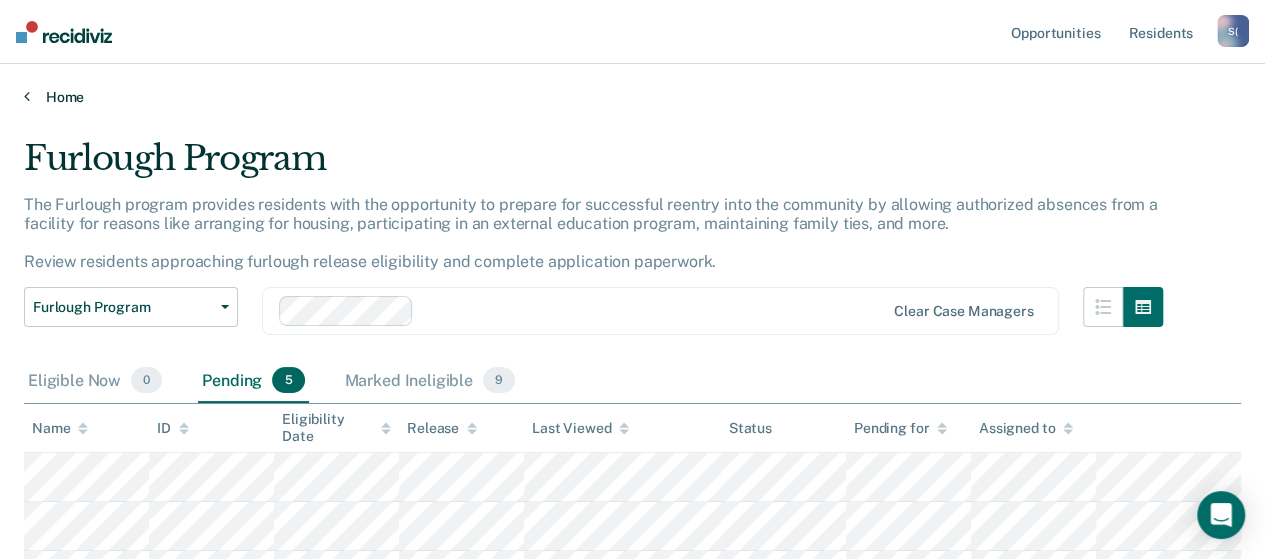 click on "Home" at bounding box center (632, 97) 